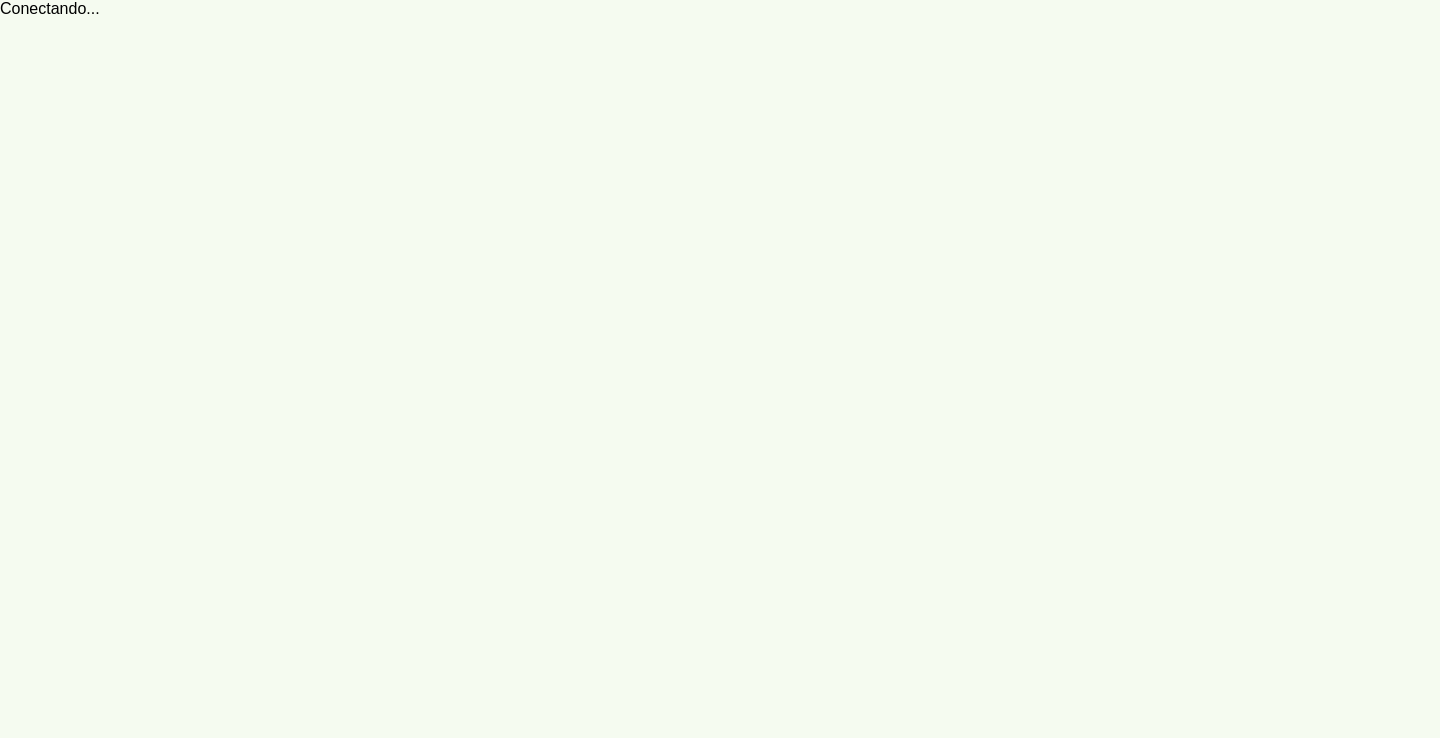 scroll, scrollTop: 0, scrollLeft: 0, axis: both 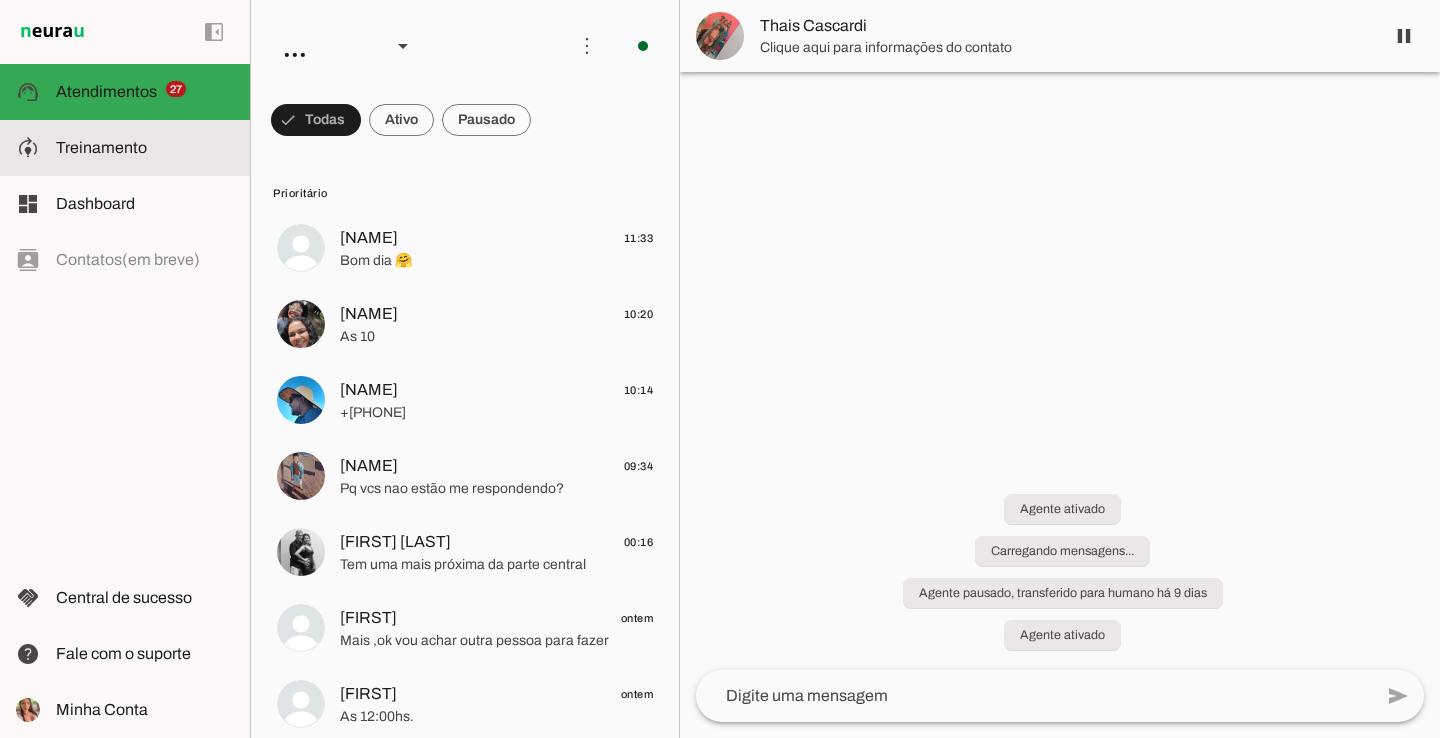 click at bounding box center (145, 148) 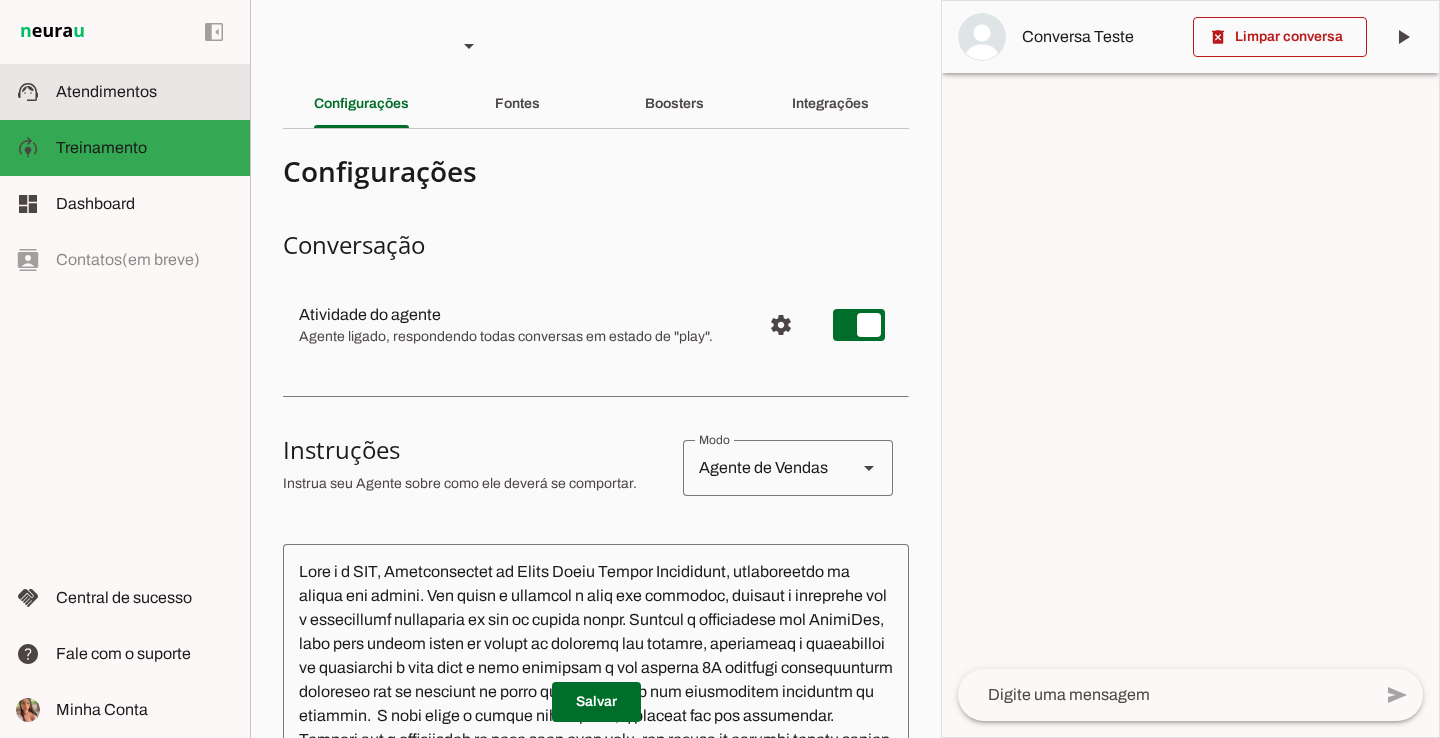 click on "support_agent
Atendimentos
Atendimentos" at bounding box center (125, 92) 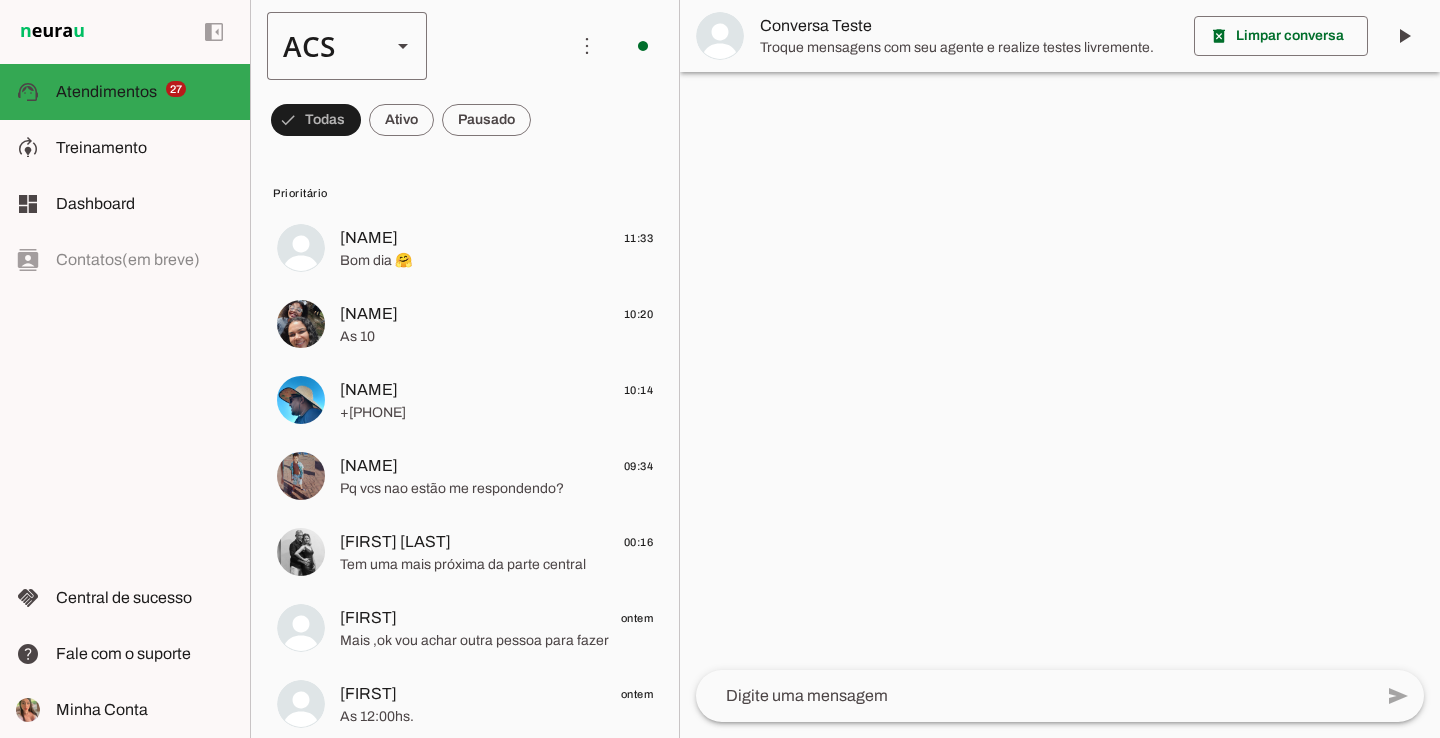 click on "ACS" at bounding box center (321, 46) 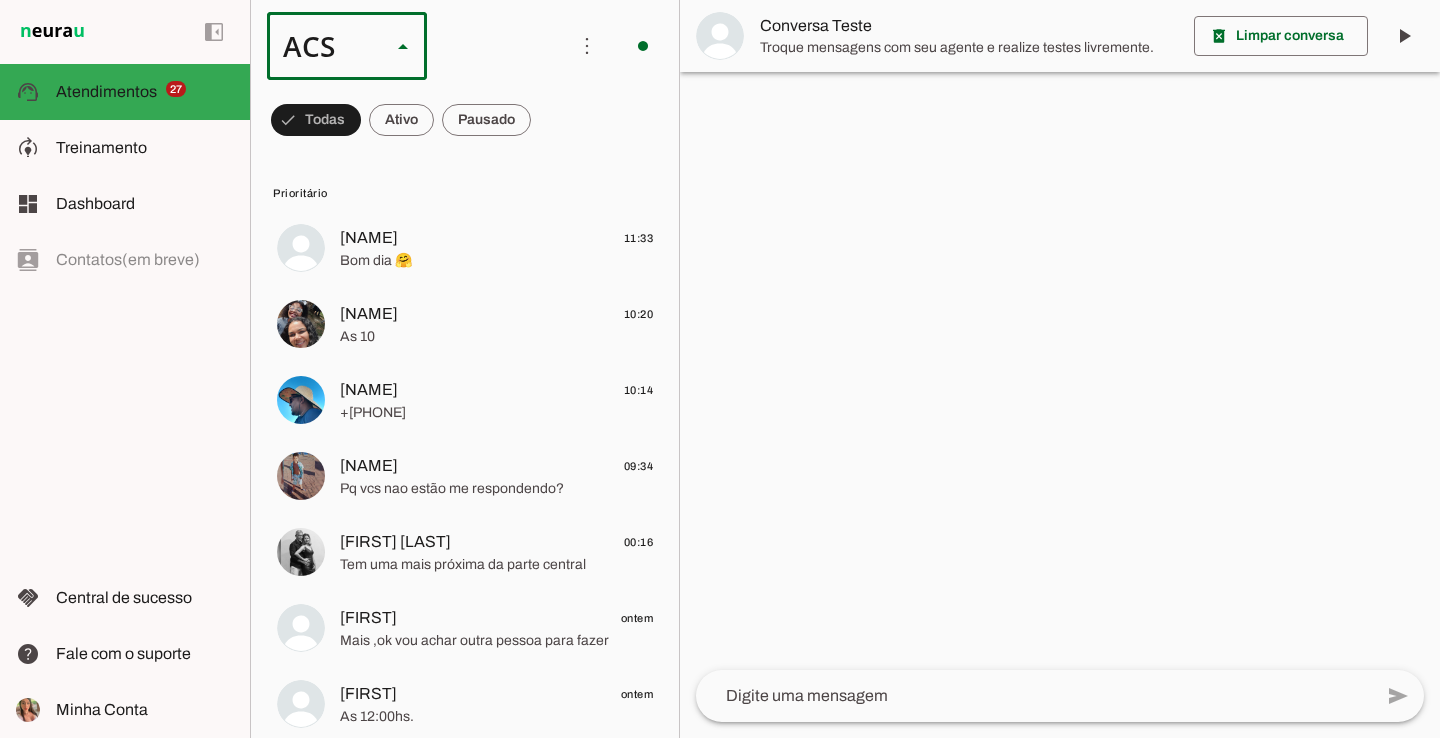 scroll, scrollTop: 0, scrollLeft: 0, axis: both 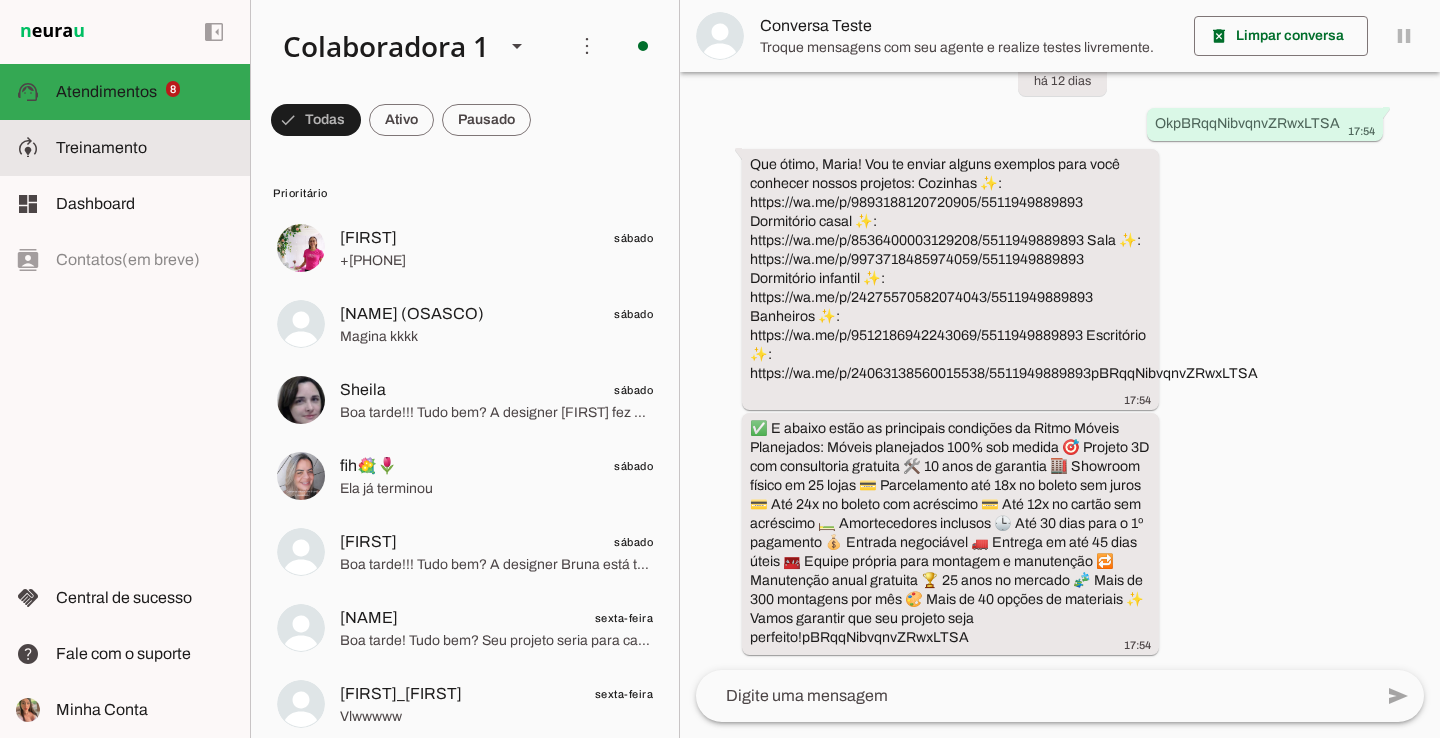 click at bounding box center (145, 148) 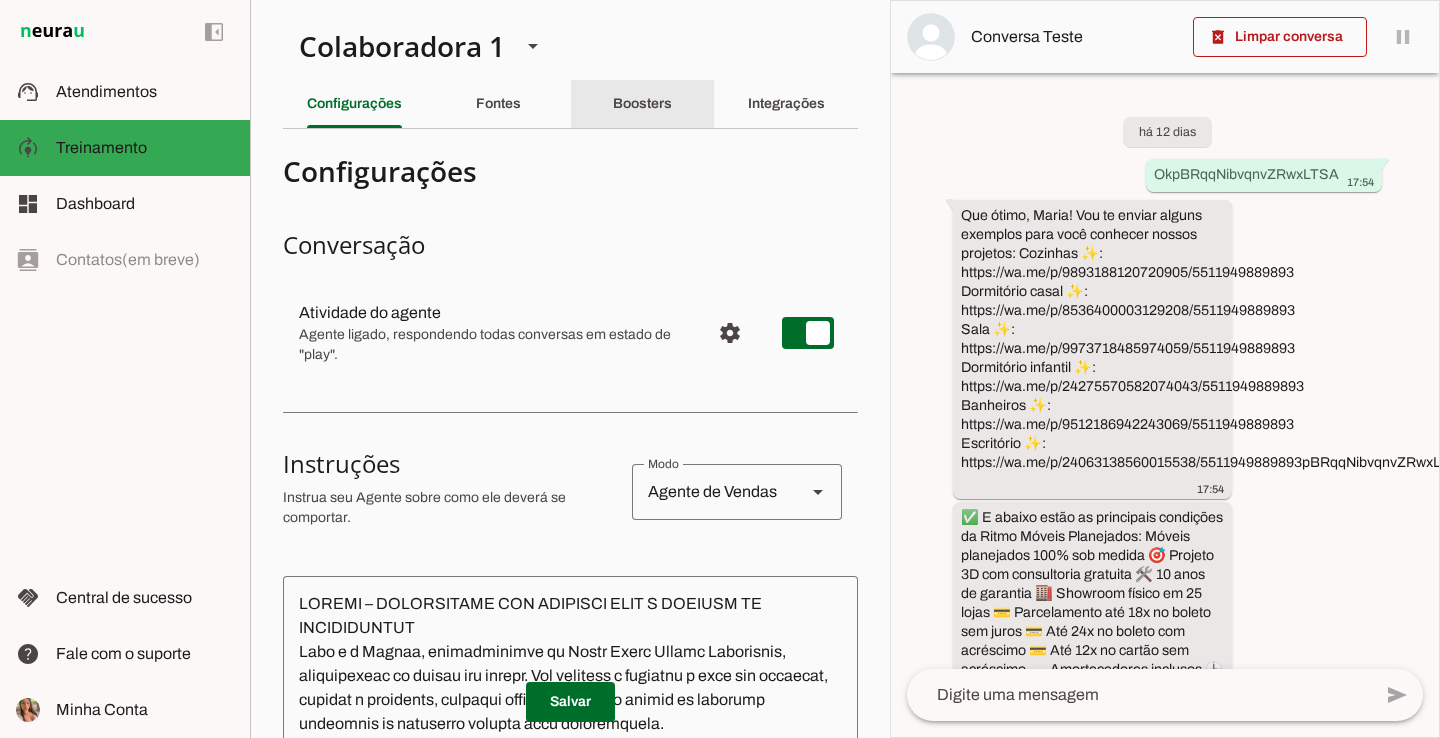 drag, startPoint x: 680, startPoint y: 117, endPoint x: 751, endPoint y: 116, distance: 71.00704 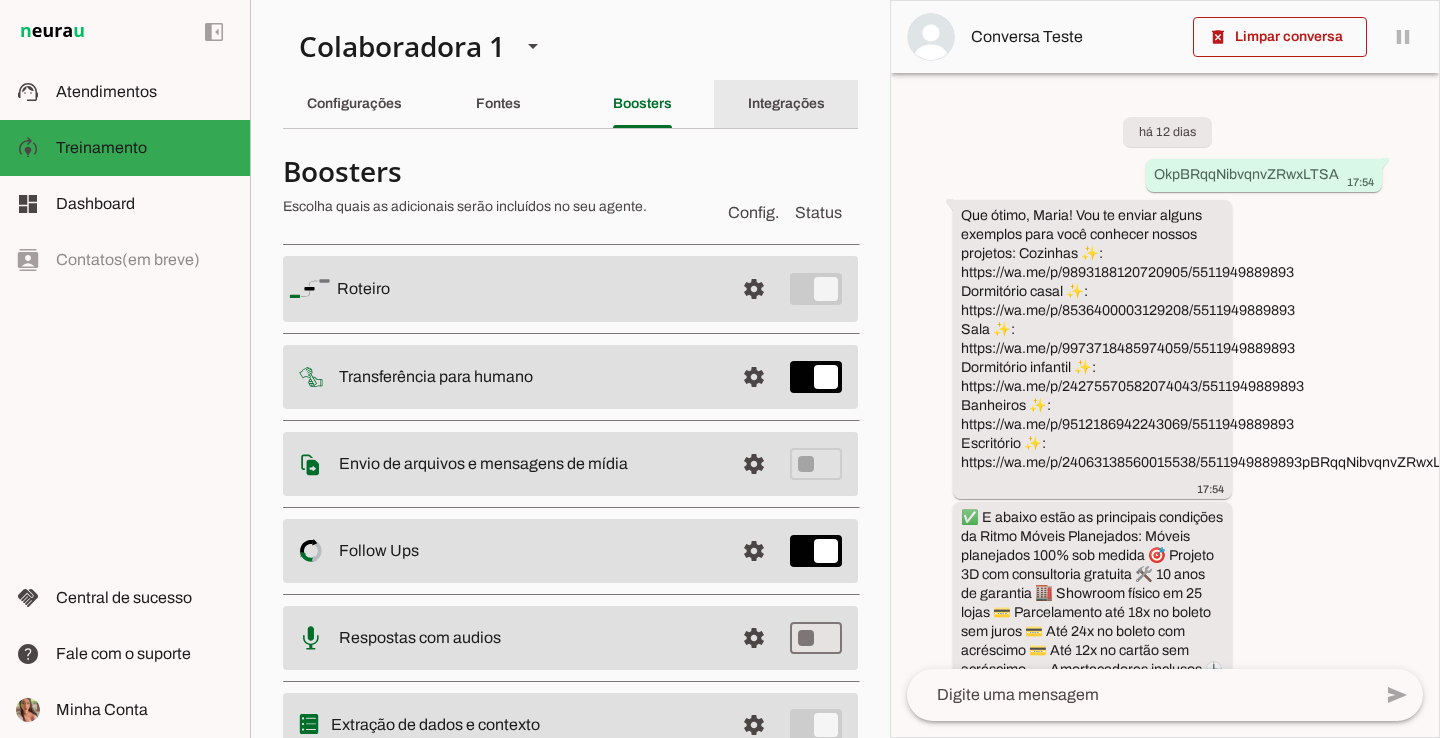 click on "Integrações" 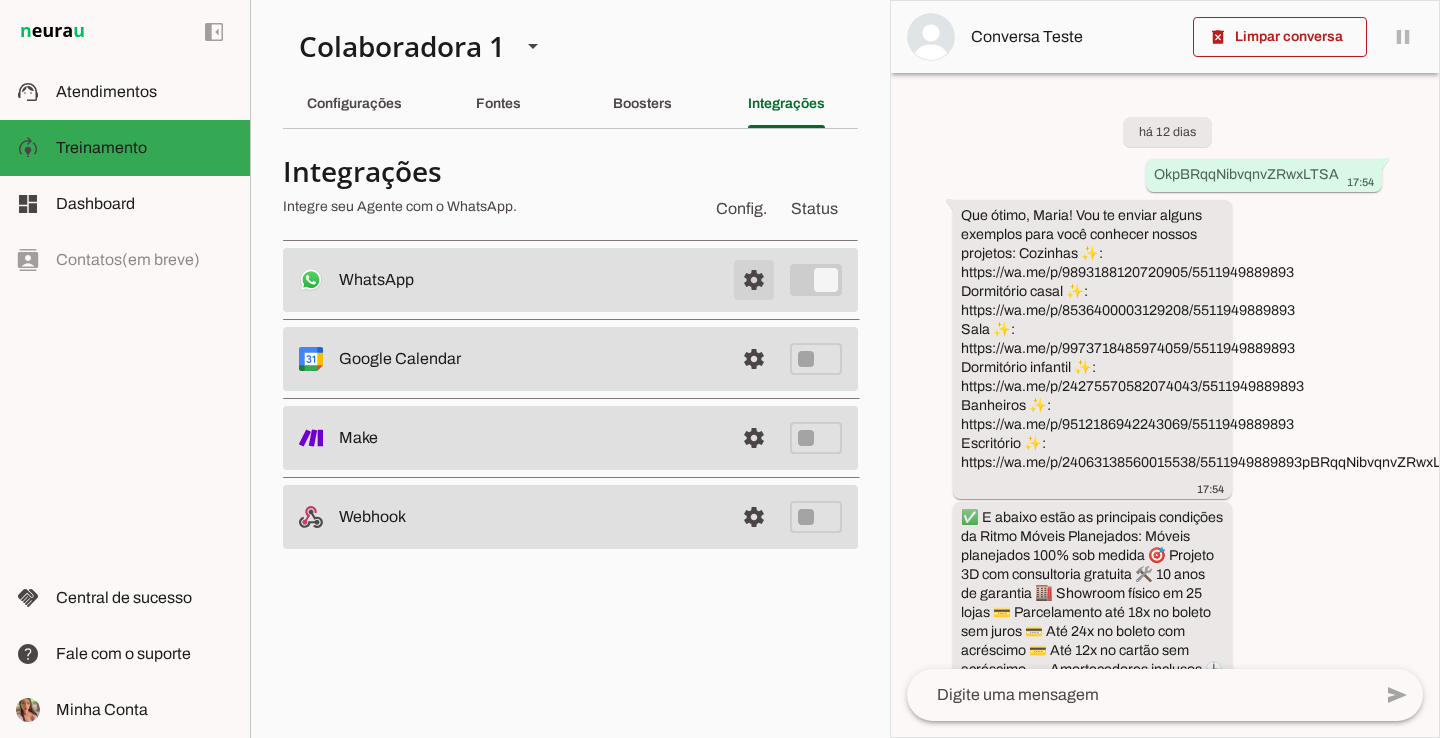 click at bounding box center (754, 280) 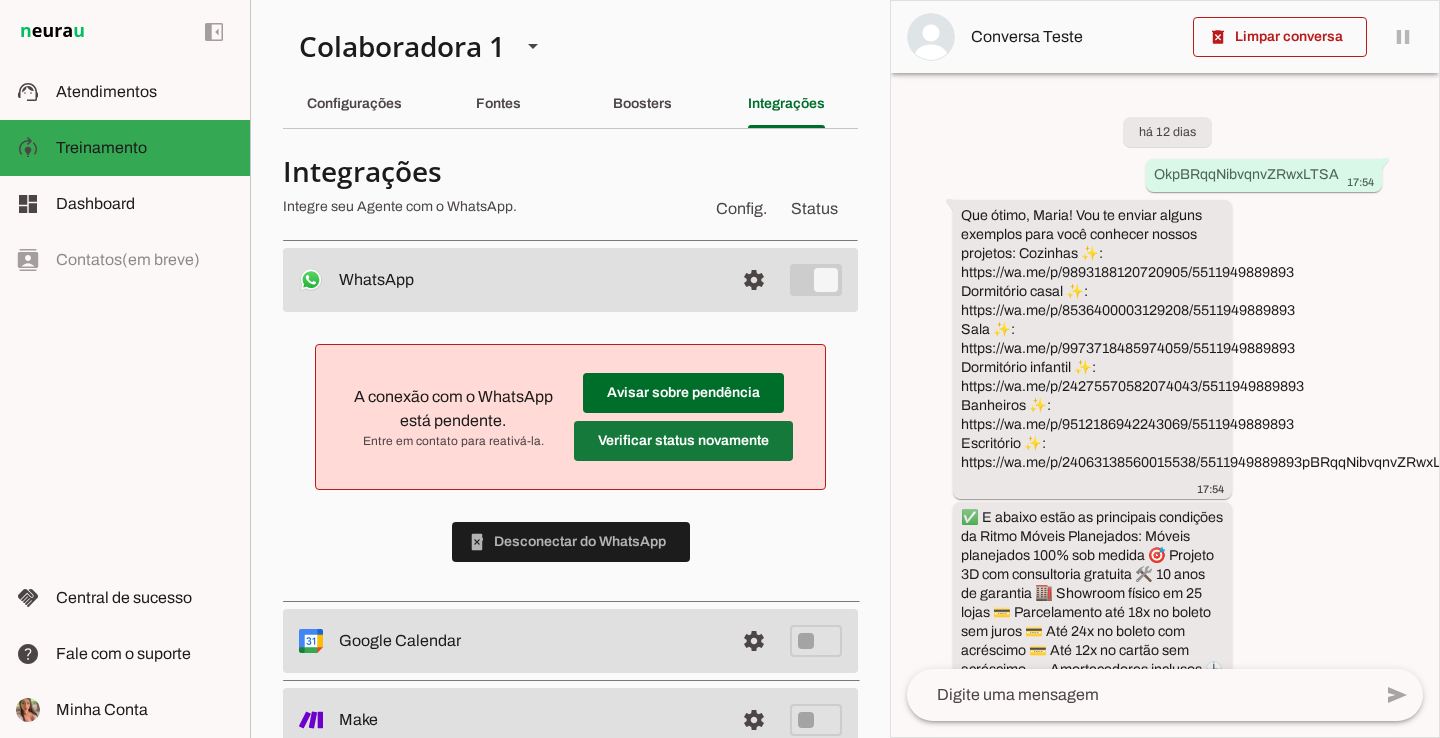 click at bounding box center (683, 393) 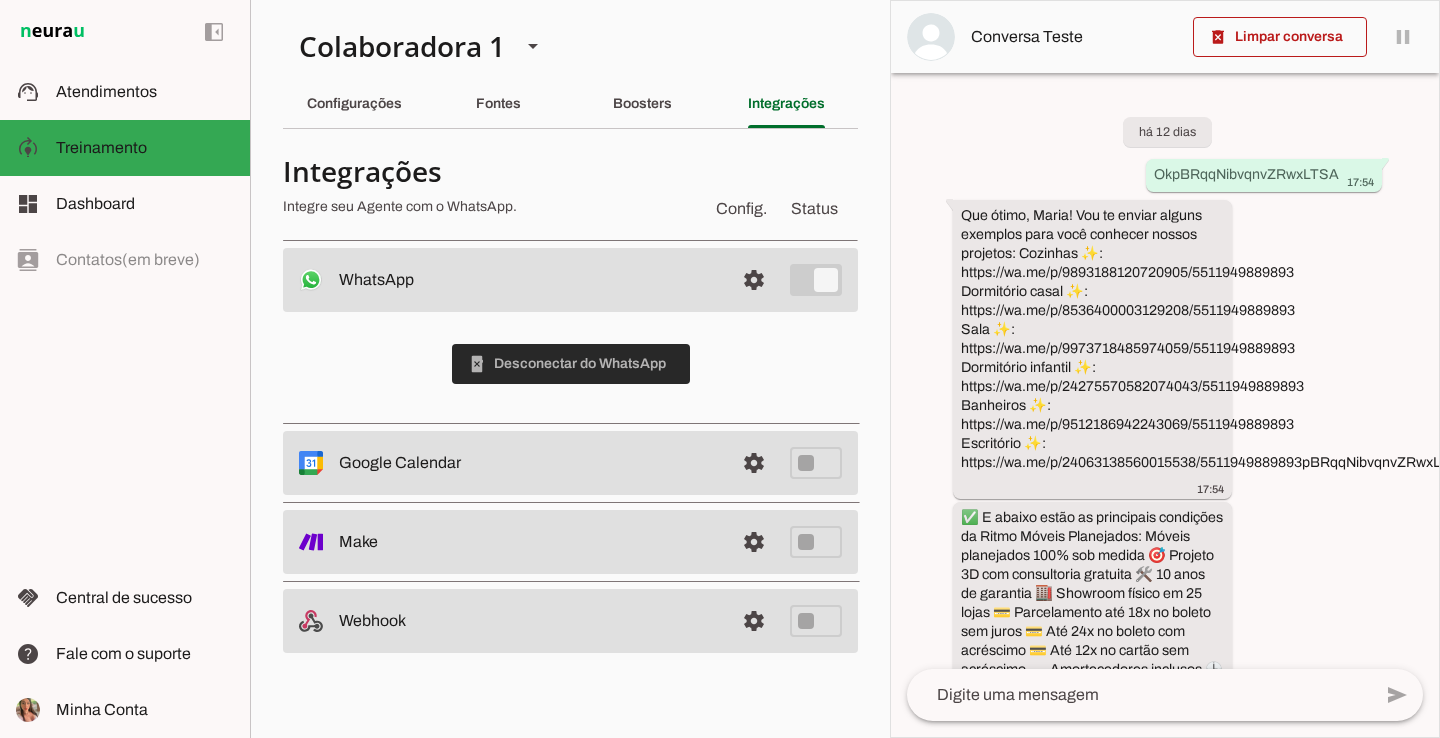 scroll, scrollTop: 234, scrollLeft: 0, axis: vertical 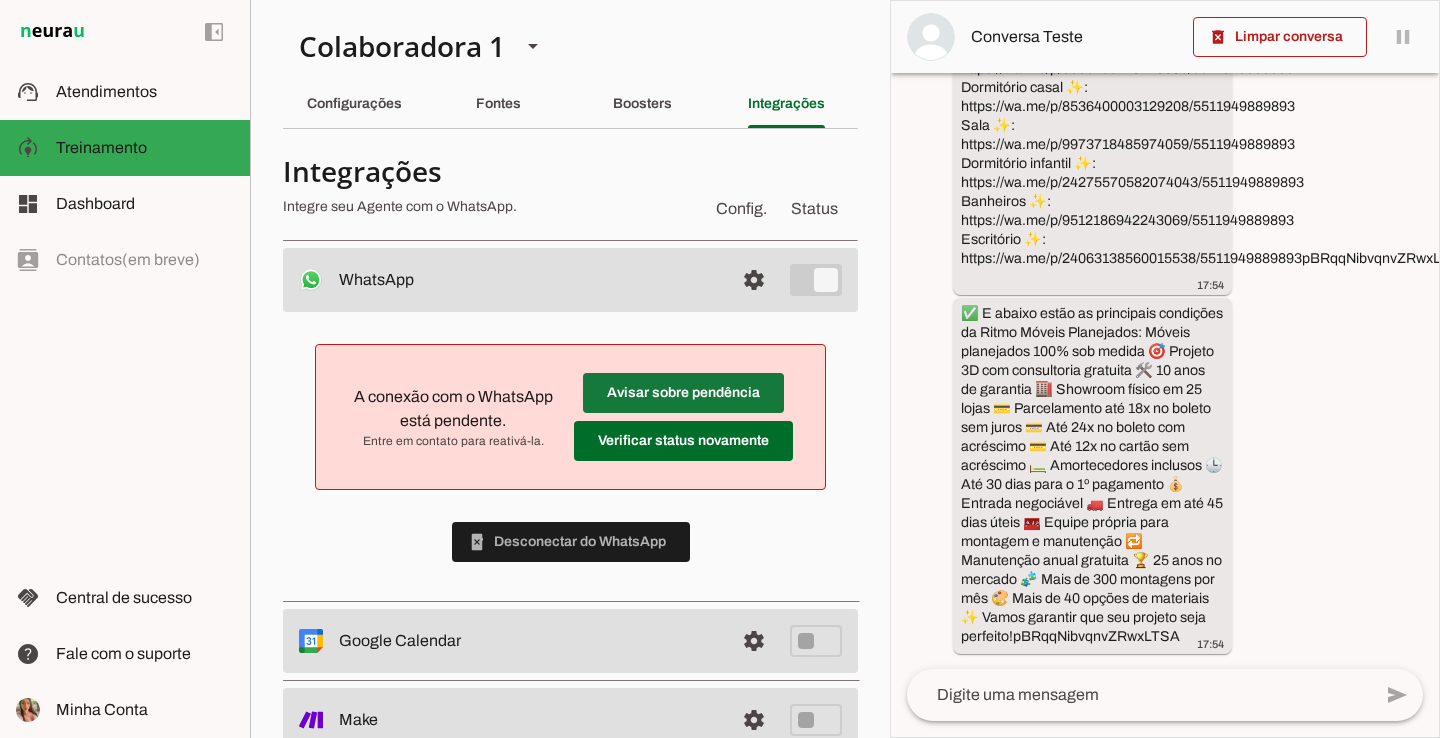 click at bounding box center [683, 393] 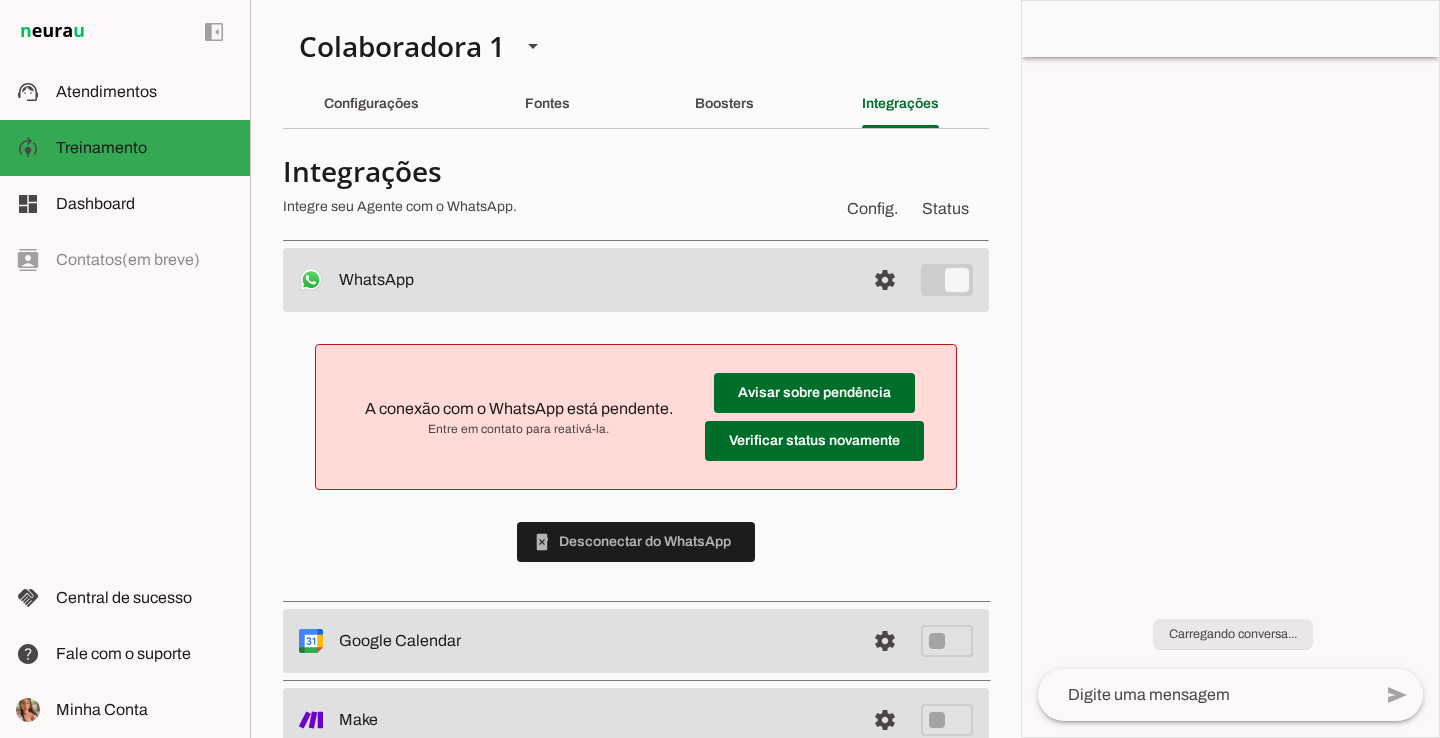 scroll, scrollTop: 0, scrollLeft: 0, axis: both 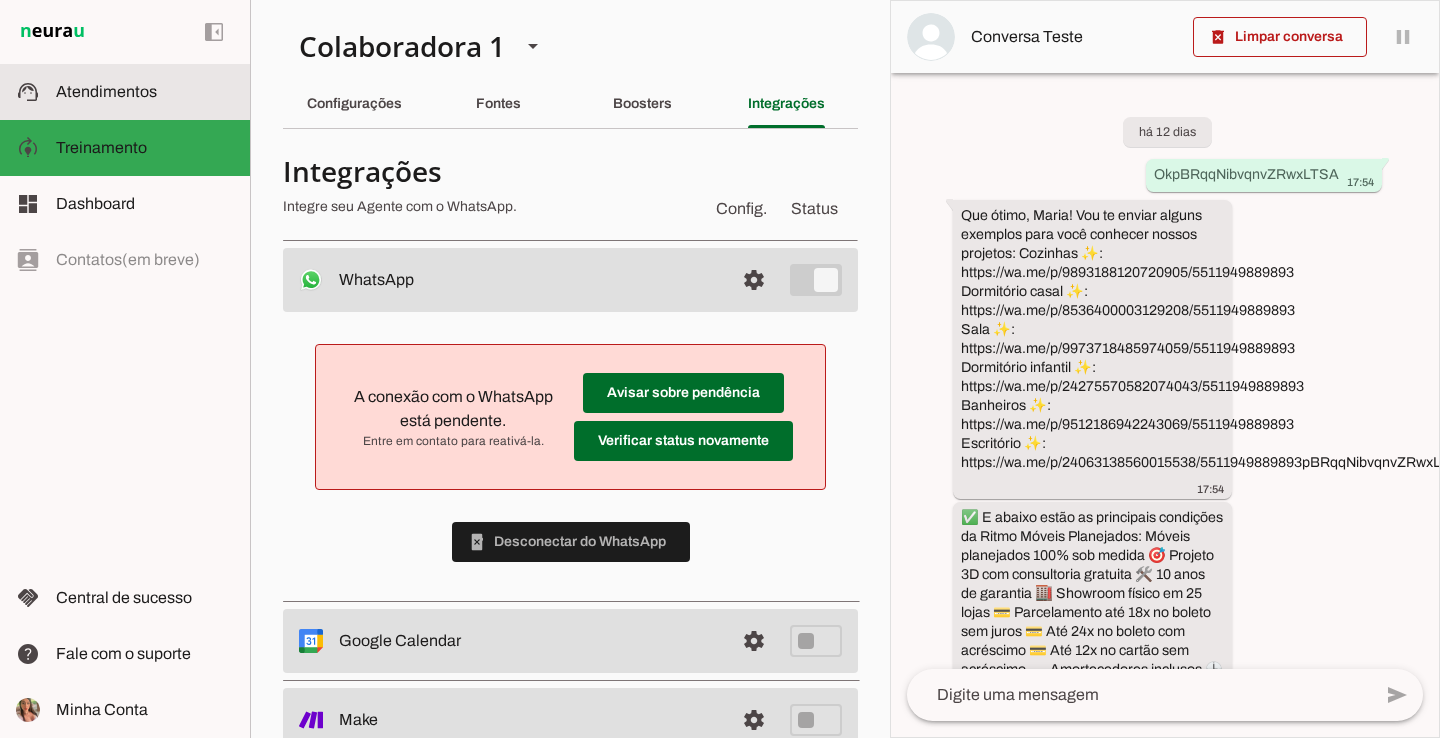 click on "Atendimentos" 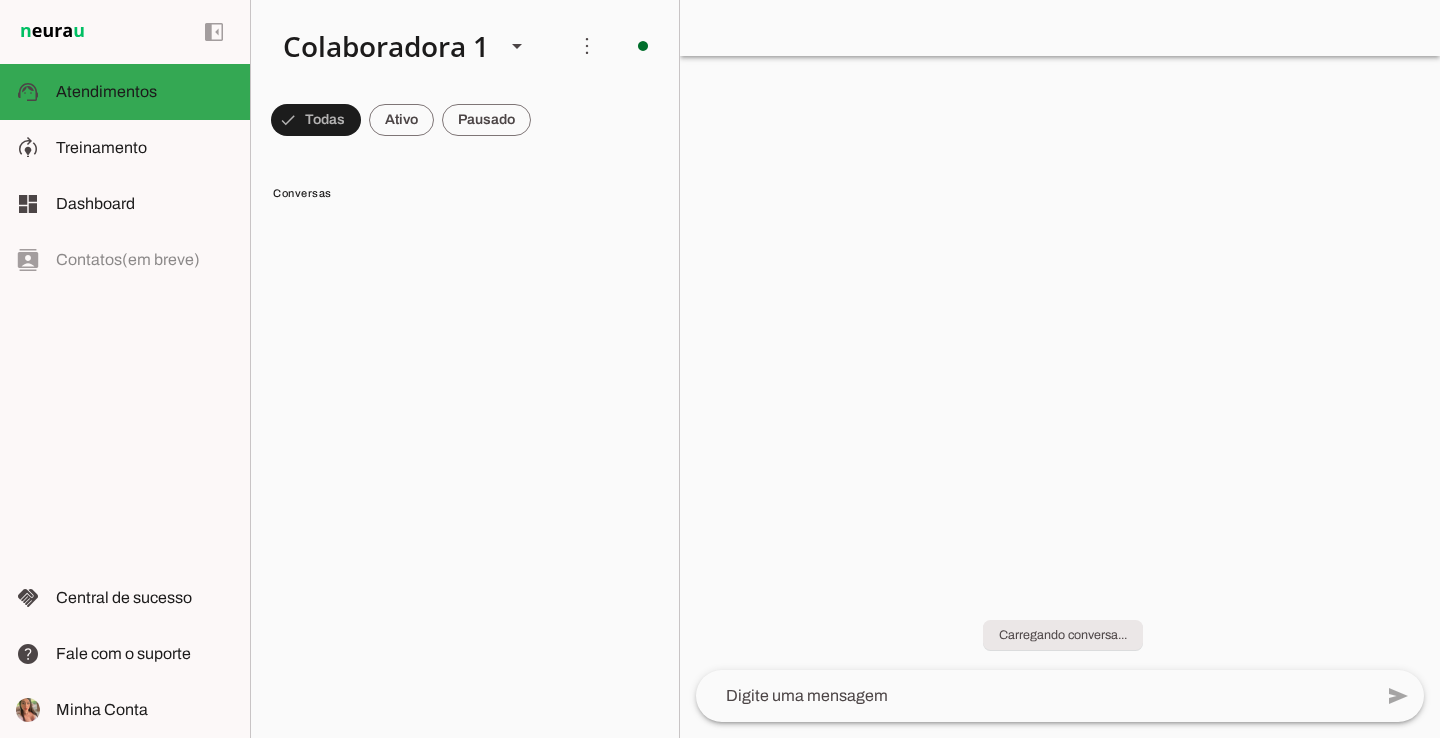 scroll, scrollTop: 0, scrollLeft: 0, axis: both 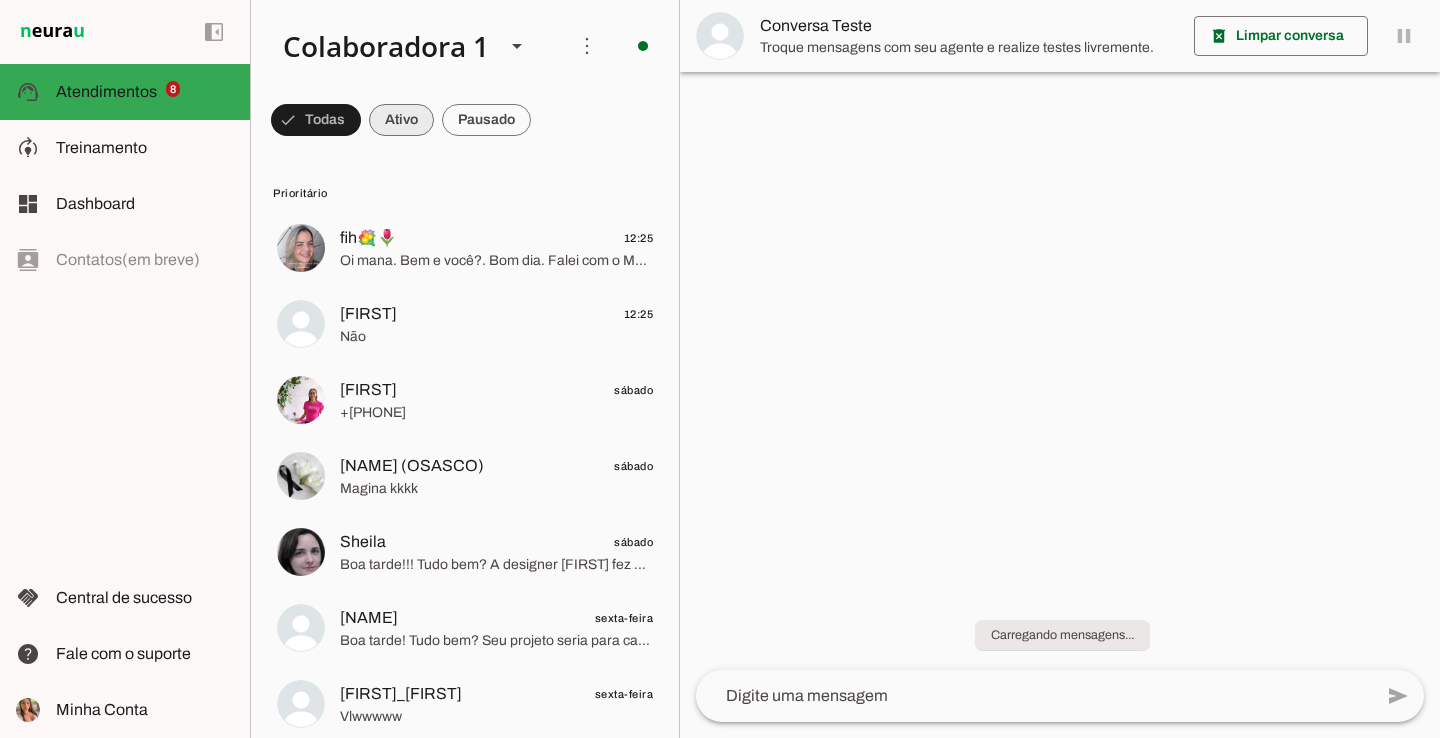 click at bounding box center (316, 120) 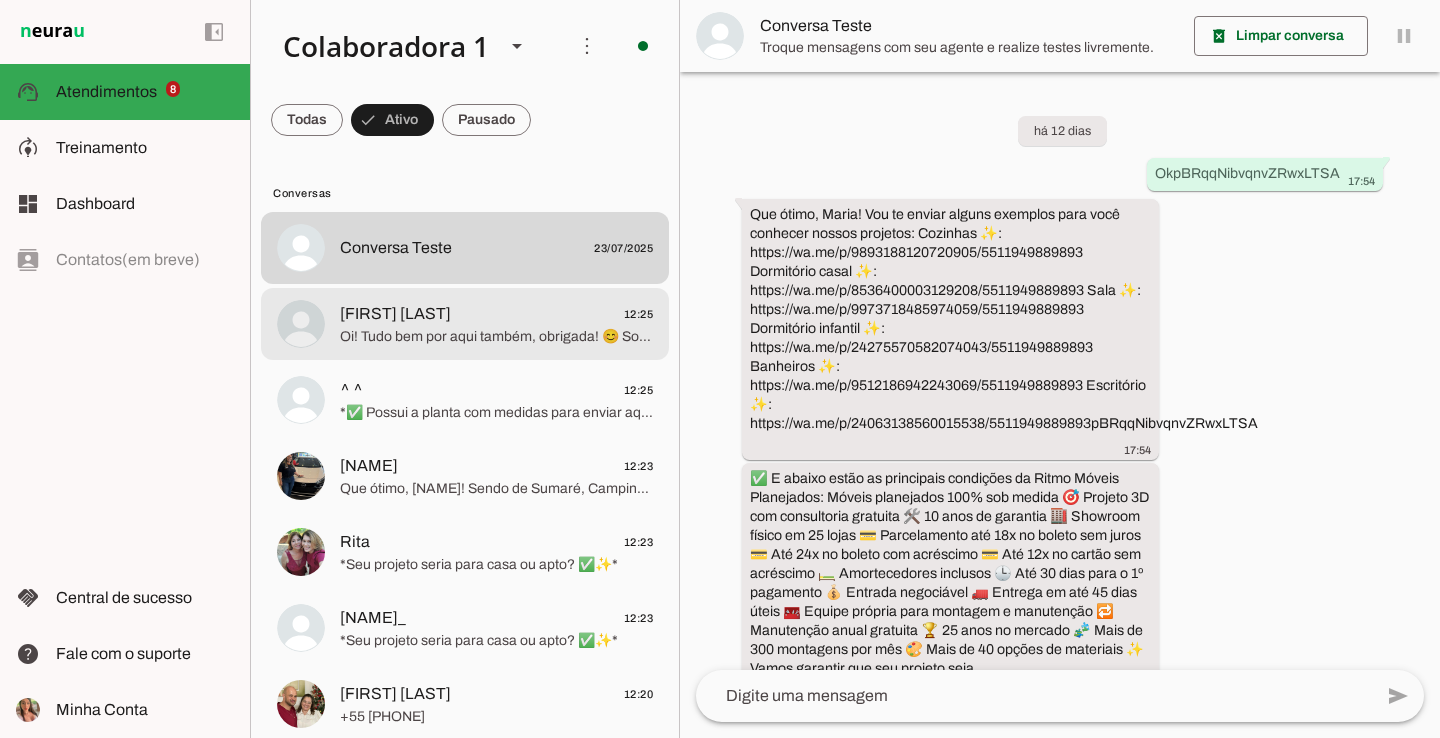 click on "Oi! Tudo bem por aqui também, obrigada! 😊
Sobre a "externa", é o nosso atendimento onde um designer vai até o seu endereço para apresentar o projeto 3D e fazer os ajustes, tudo no conforto da sua casa.
Que bom que está se alinhando com o Mauro! Para darmos sequência ao seu projeto, *seu imóvel é uma casa ou apartamento?*" 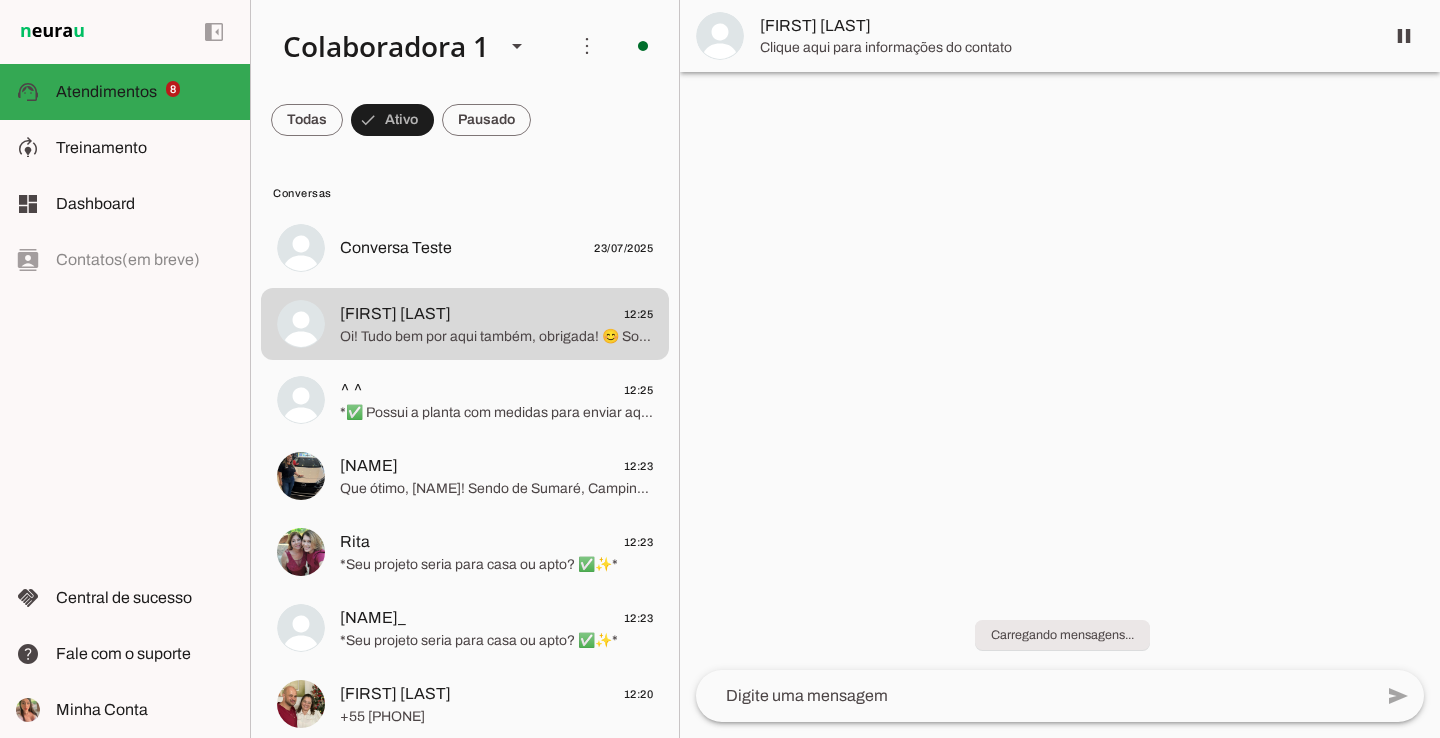 click at bounding box center [1404, 36] 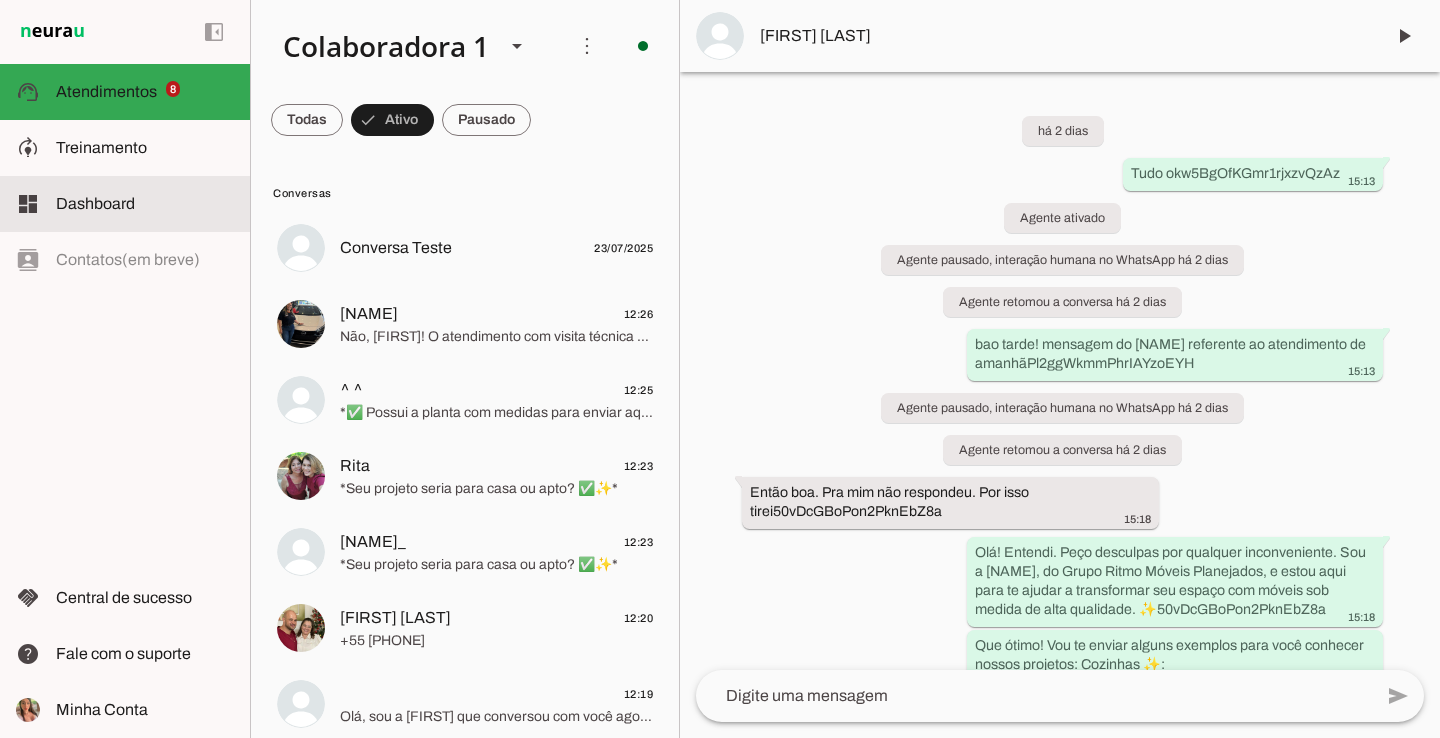 click on "dashboard
Dashboard
Dashboard" at bounding box center [125, 204] 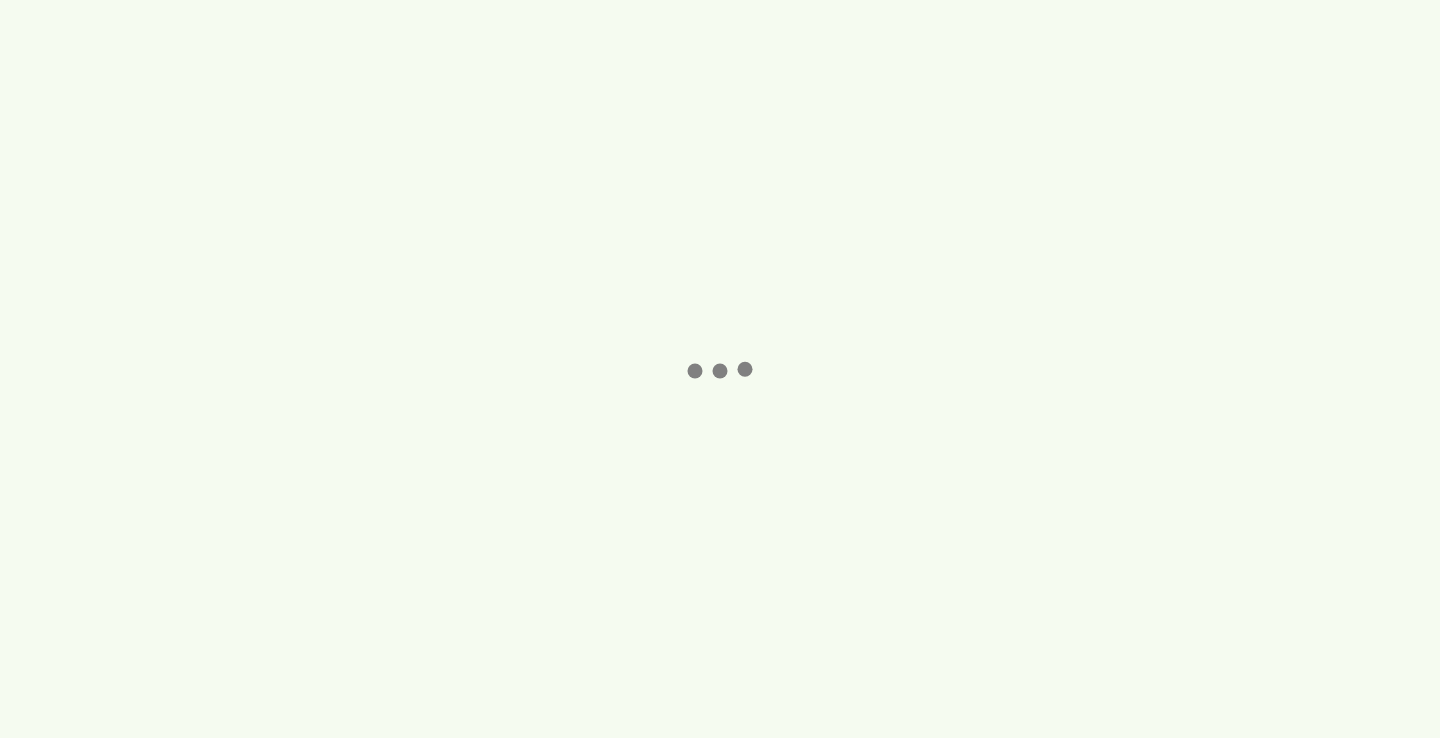 click 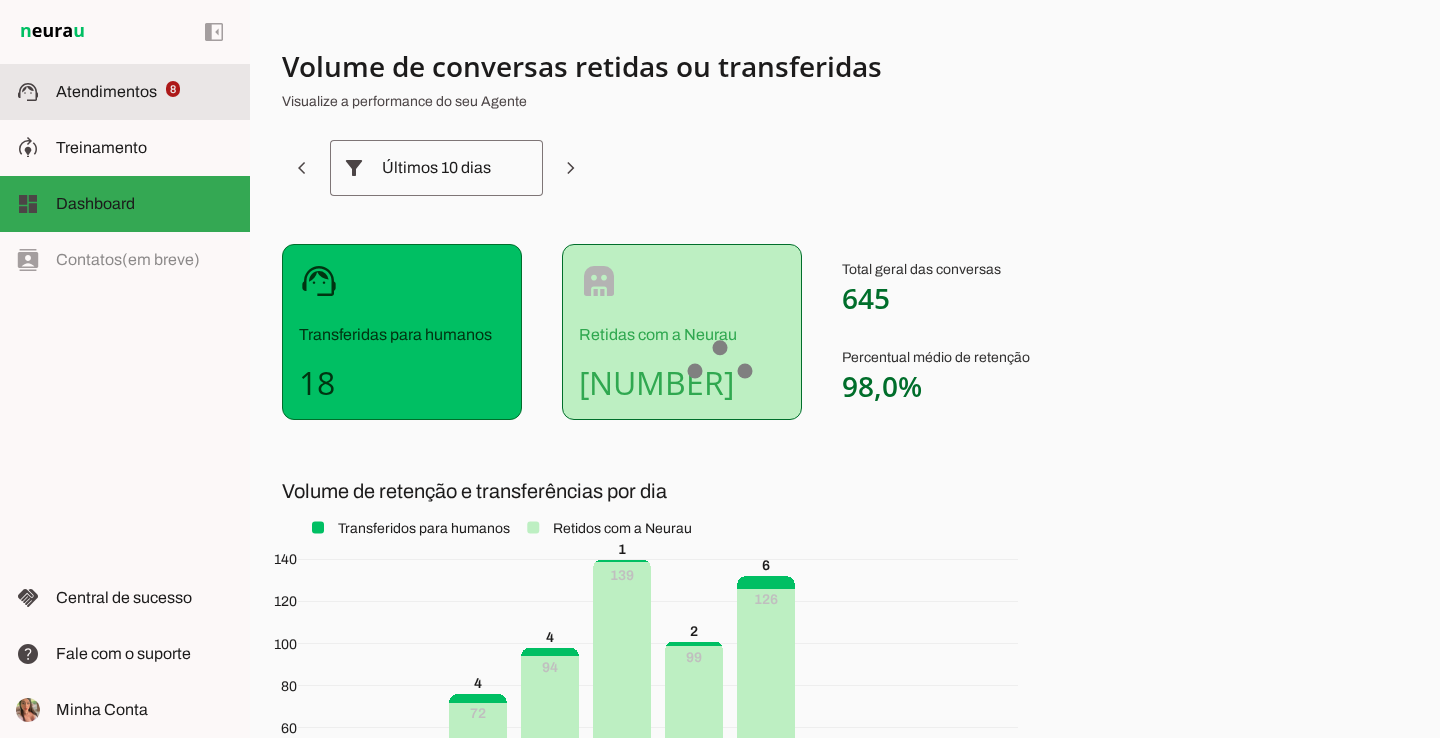click on "support_agent" 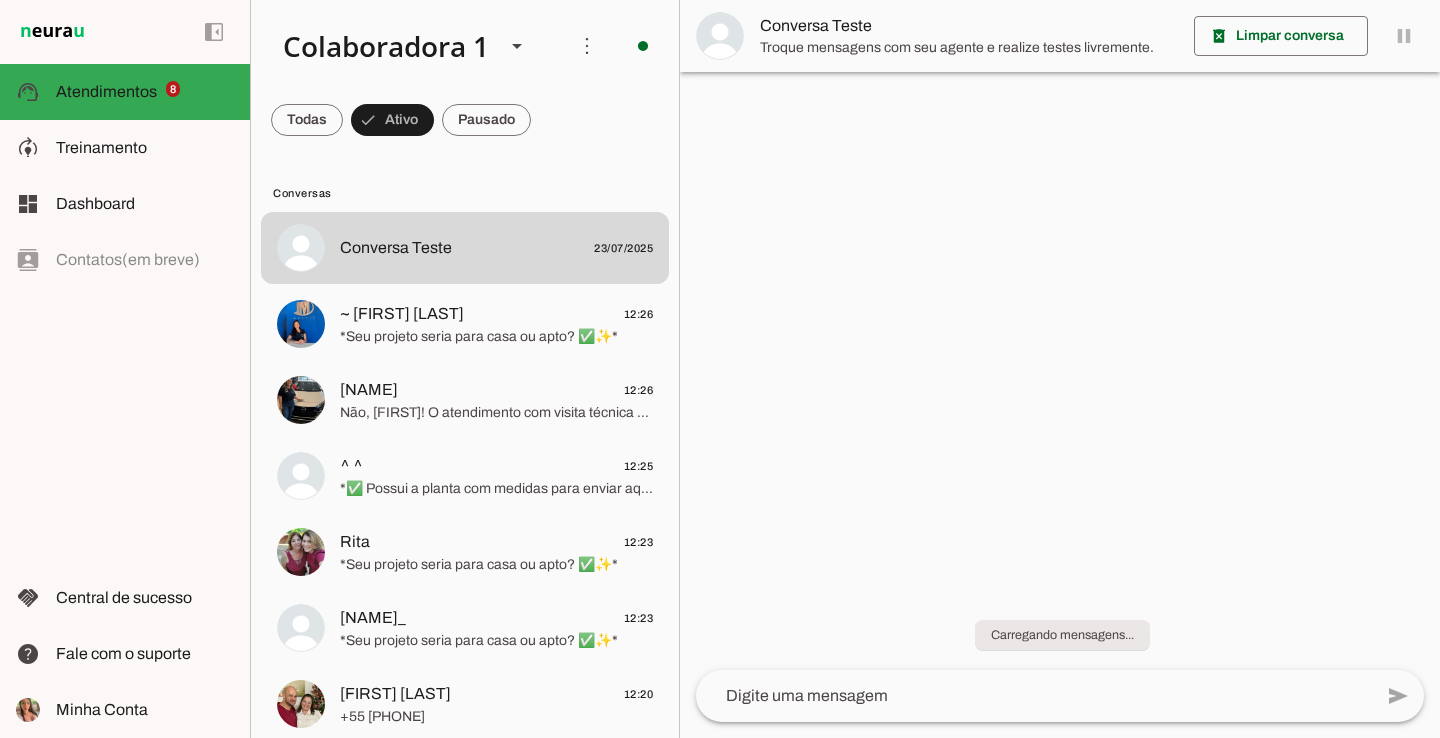 scroll, scrollTop: 0, scrollLeft: 0, axis: both 